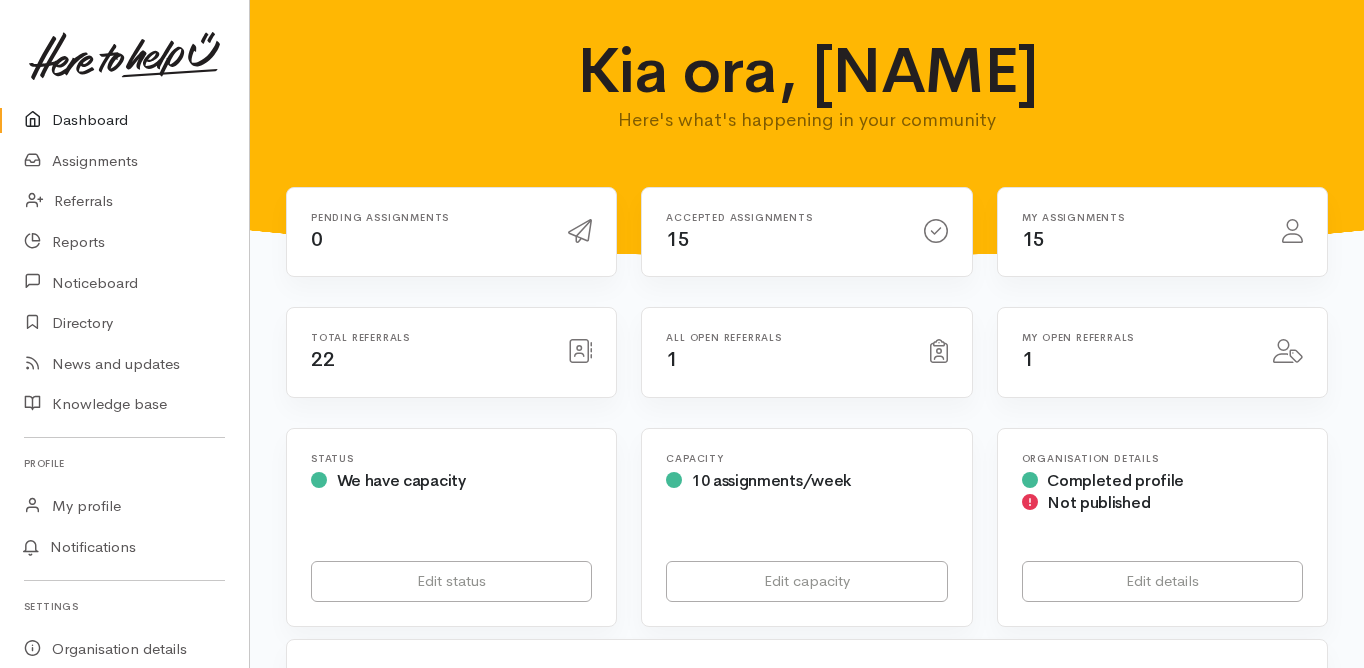 scroll, scrollTop: 0, scrollLeft: 0, axis: both 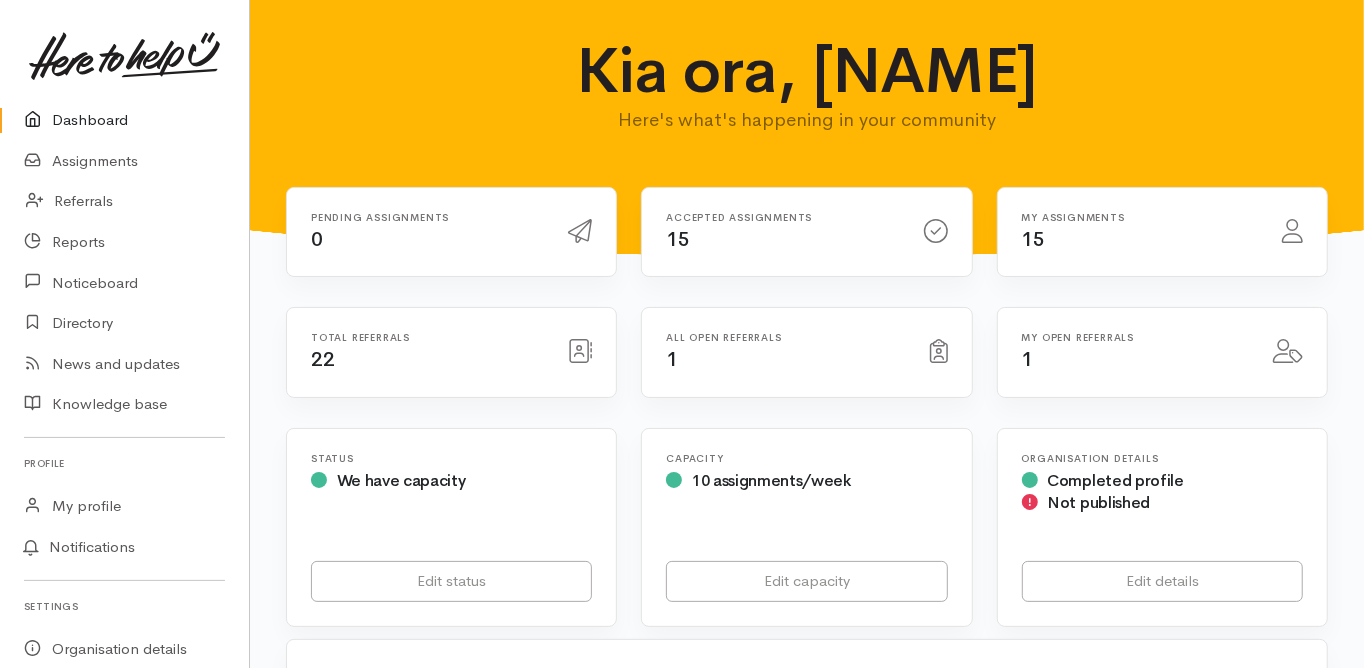 click on "Dashboard" at bounding box center (124, 120) 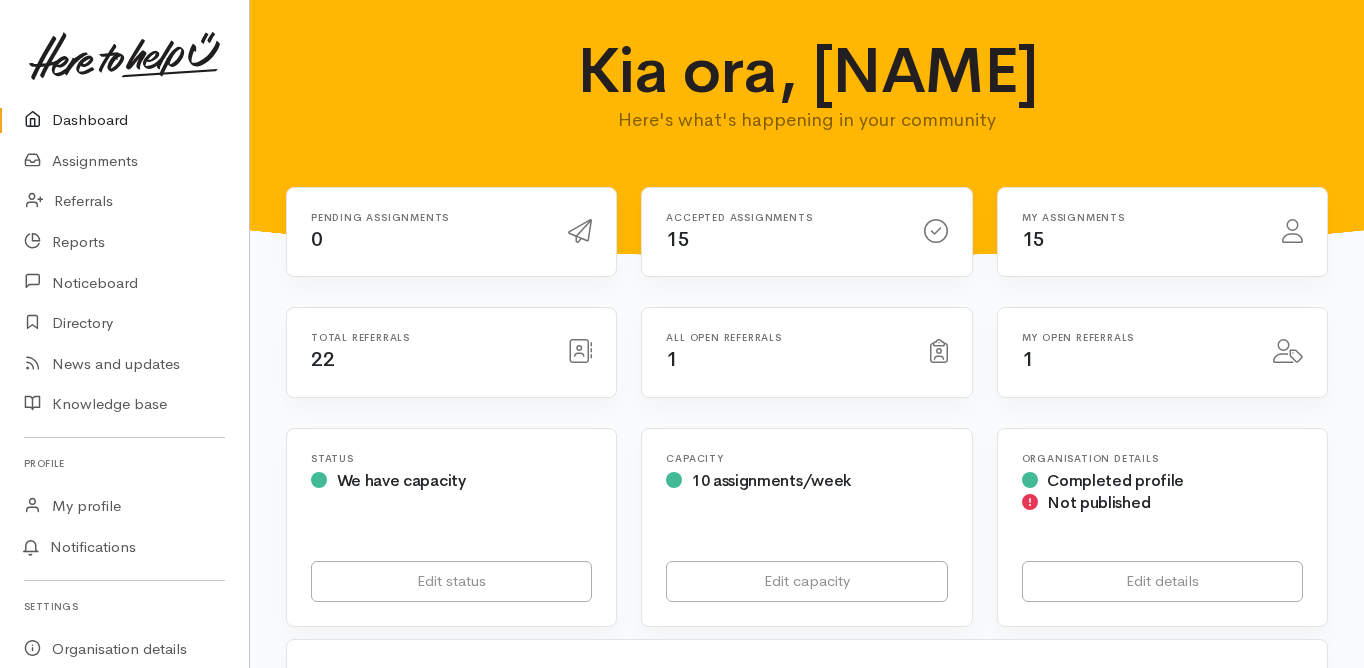 scroll, scrollTop: 0, scrollLeft: 0, axis: both 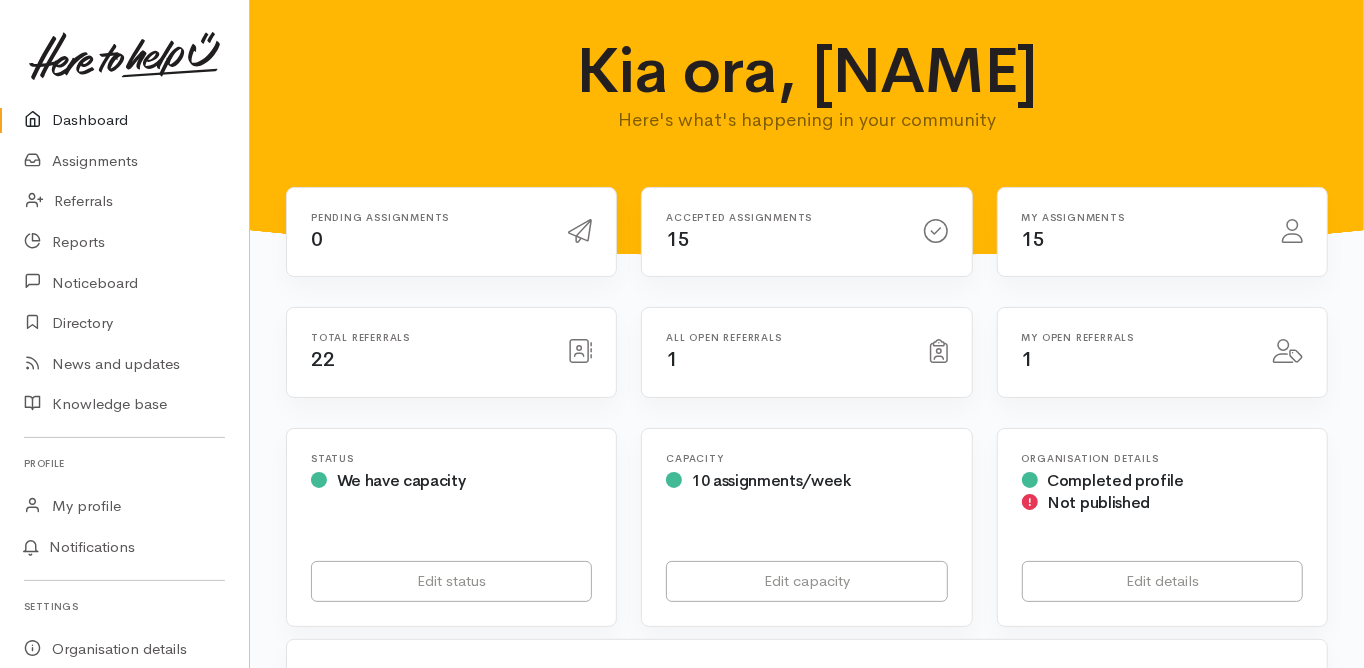click on "Dashboard" at bounding box center [124, 120] 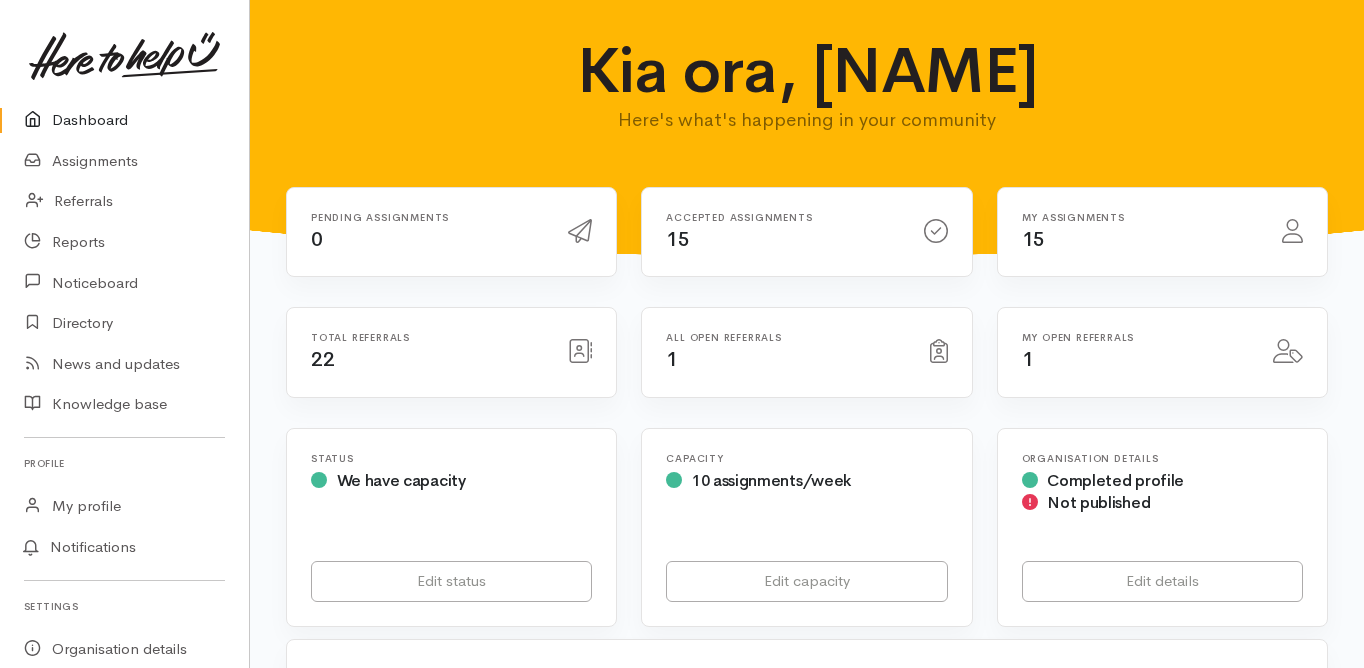 scroll, scrollTop: 0, scrollLeft: 0, axis: both 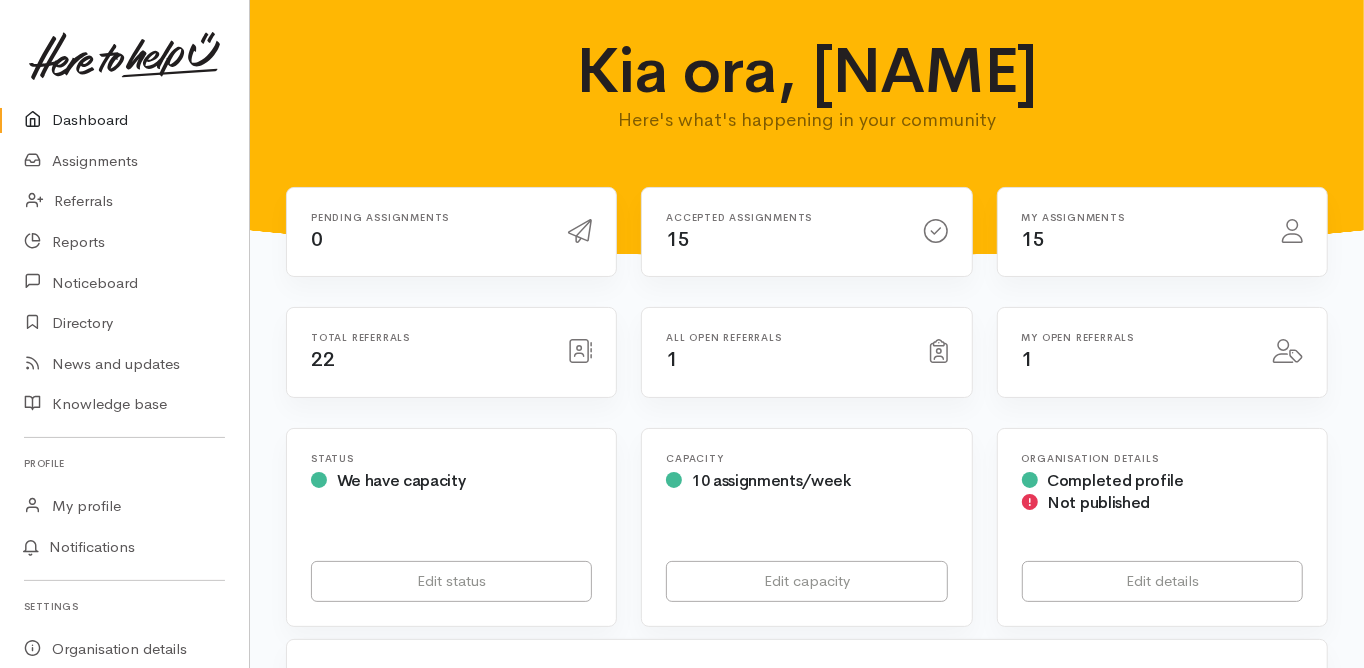 click on "Dashboard" at bounding box center [124, 120] 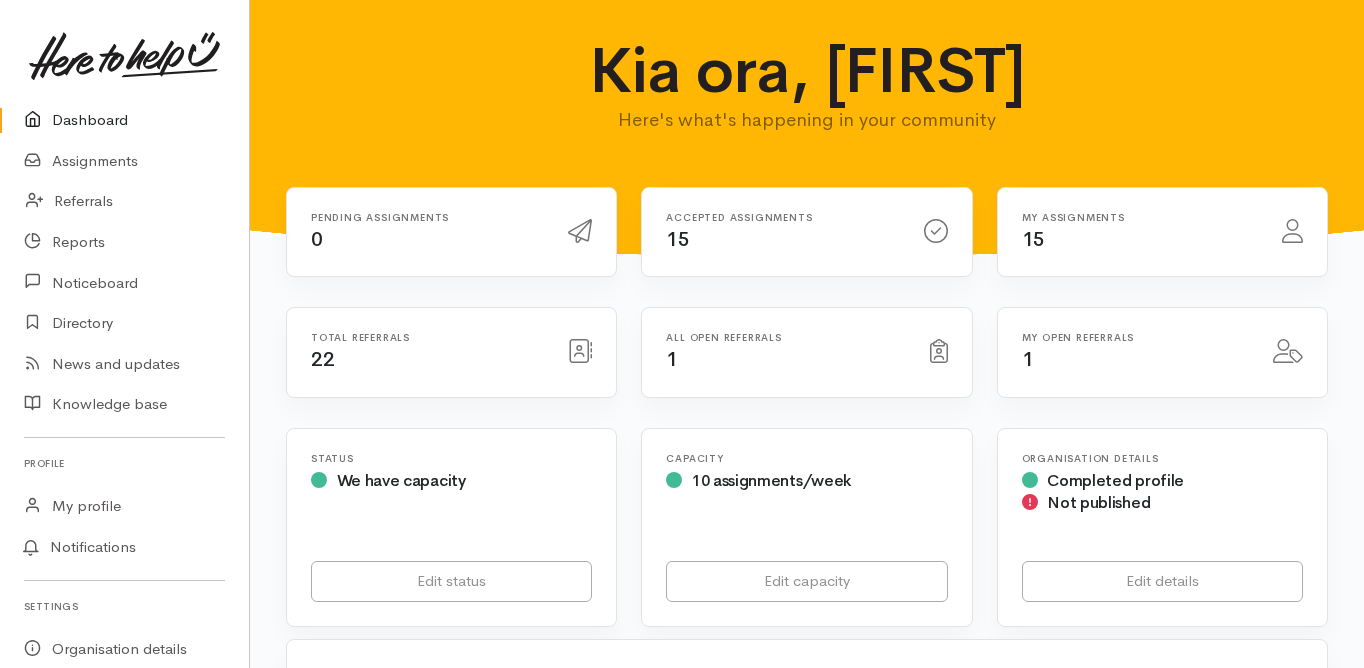 scroll, scrollTop: 0, scrollLeft: 0, axis: both 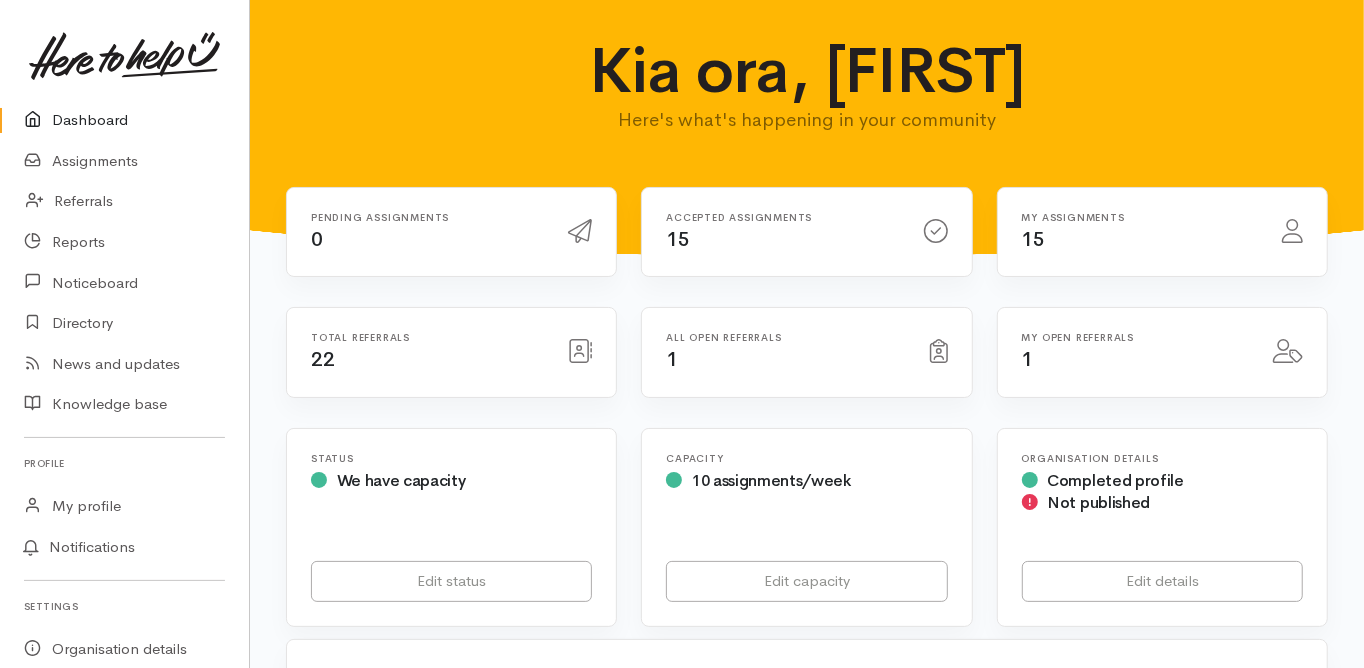 click on "Dashboard" at bounding box center (124, 120) 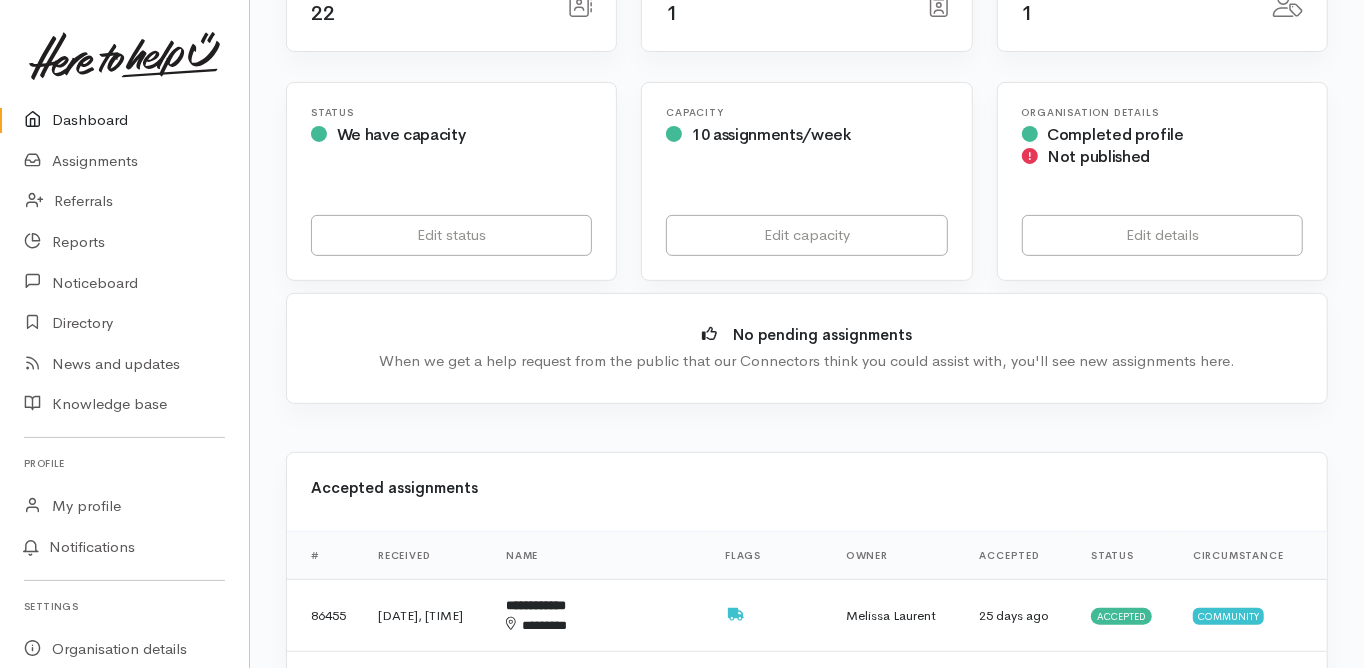scroll, scrollTop: 0, scrollLeft: 0, axis: both 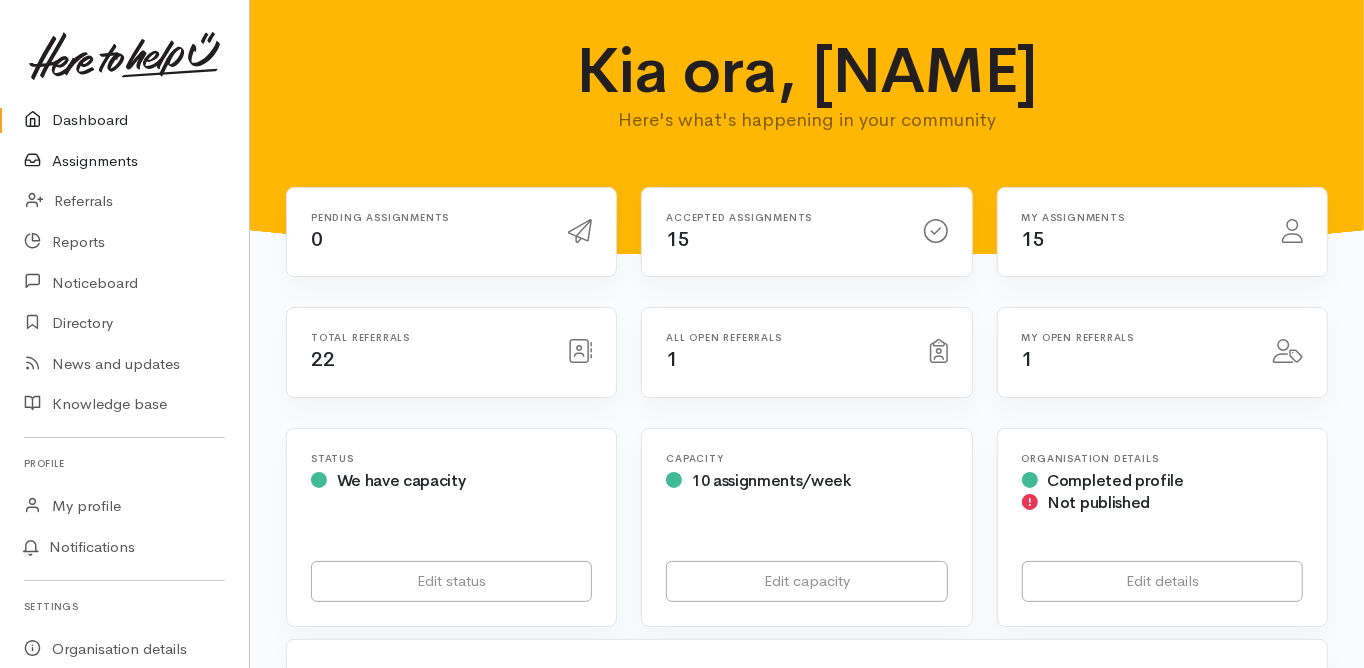 click on "Assignments" at bounding box center (124, 161) 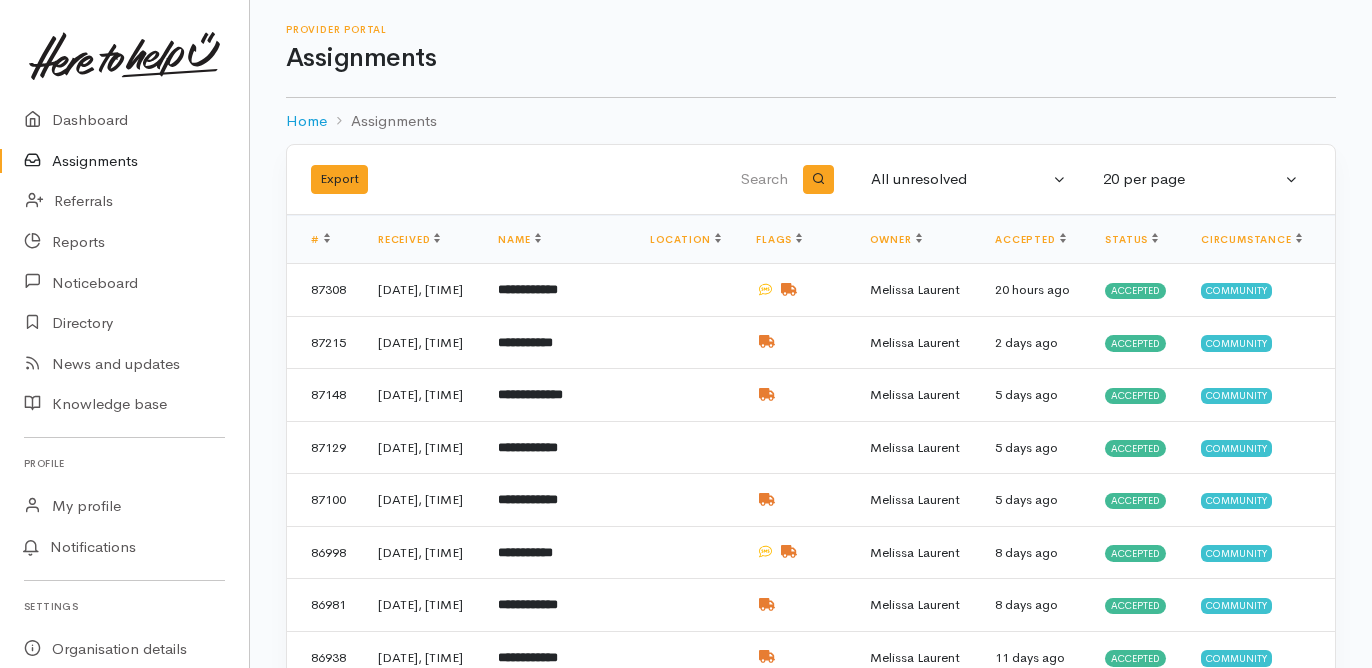 scroll, scrollTop: 0, scrollLeft: 0, axis: both 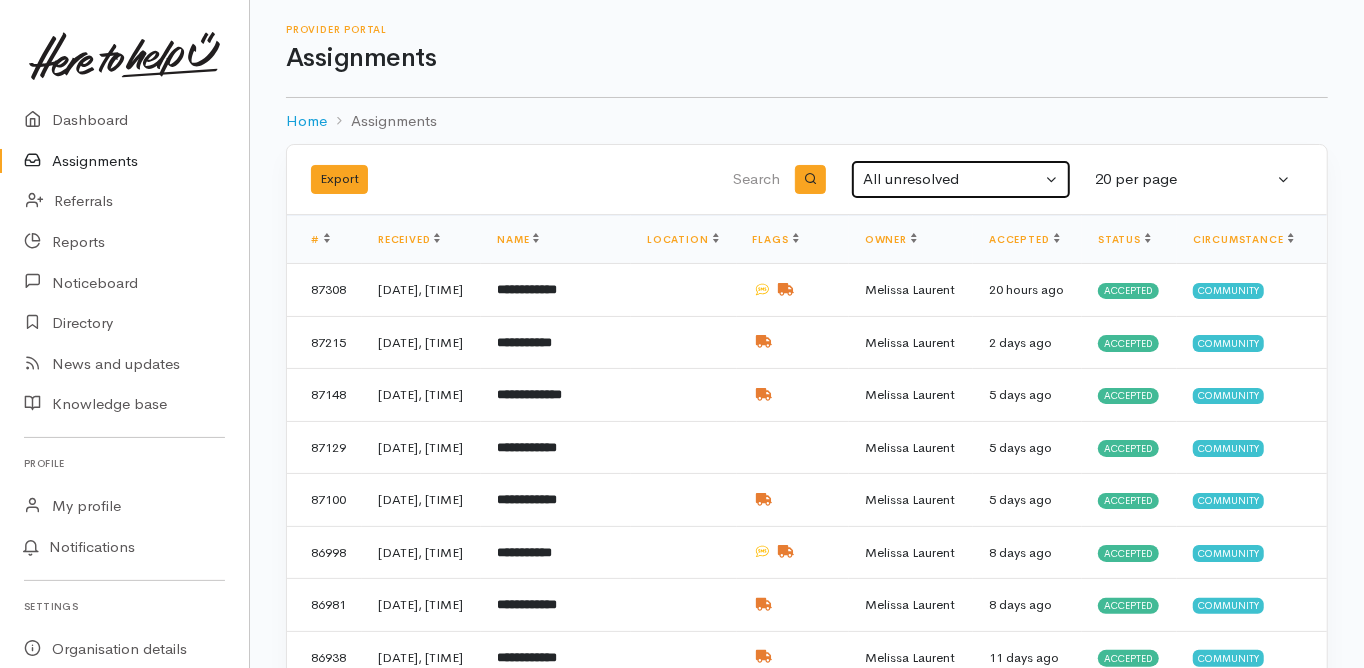 click on "All unresolved" at bounding box center (952, 179) 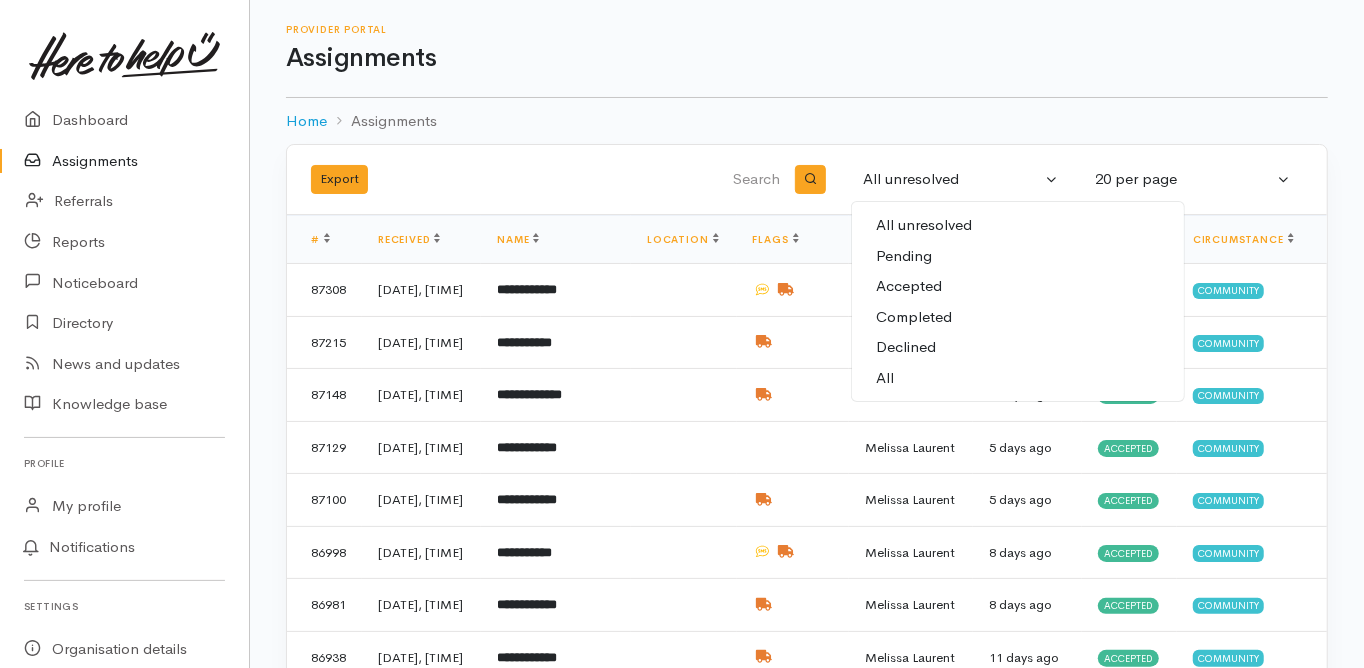 click on "All" at bounding box center [1018, 378] 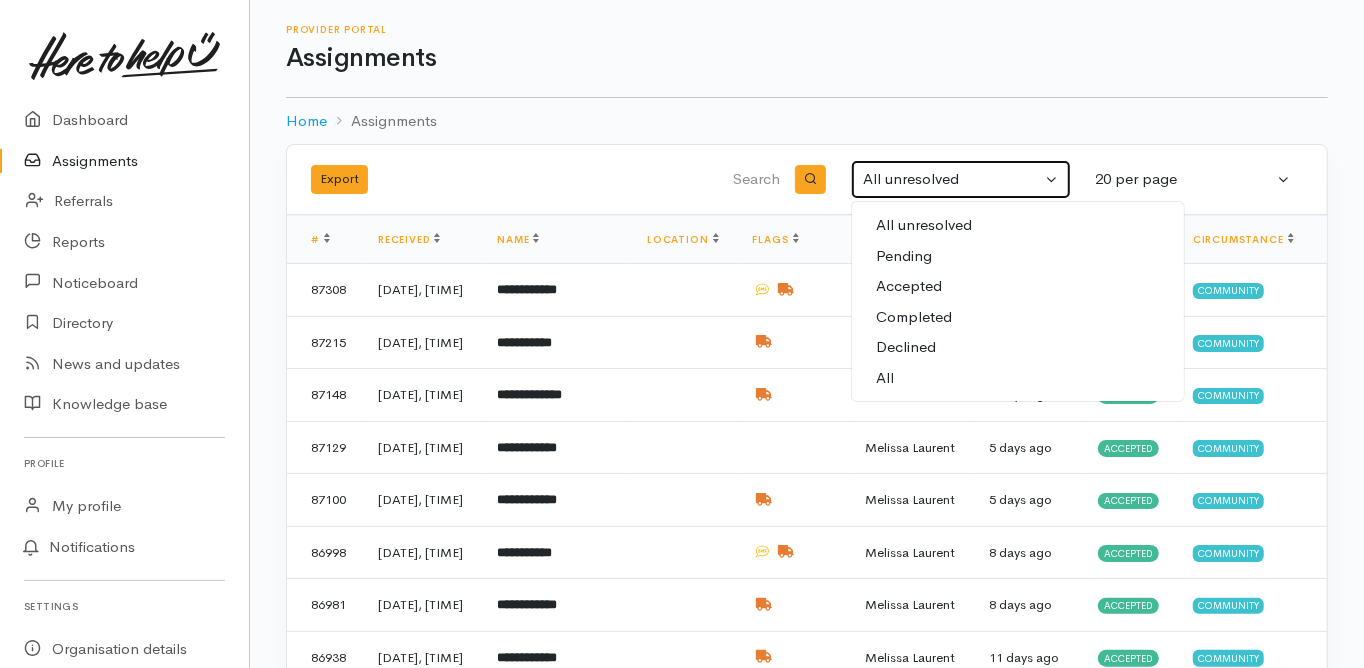 select on "All" 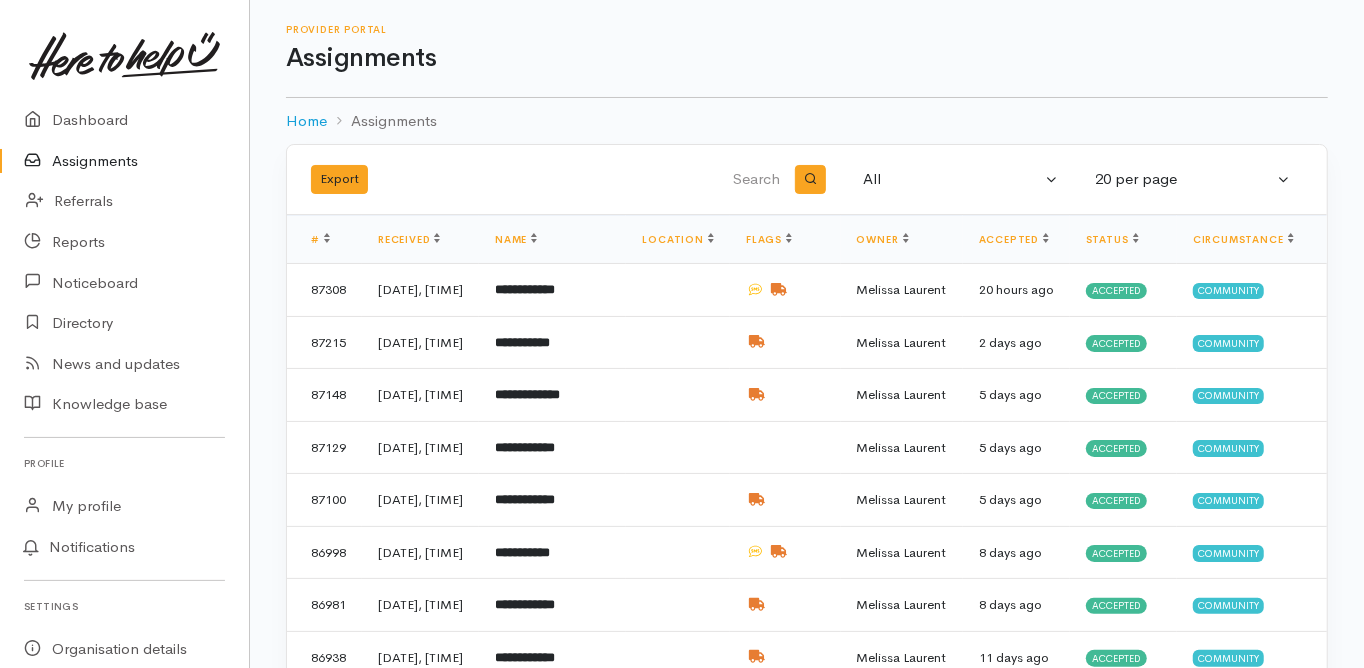 click at bounding box center [682, 180] 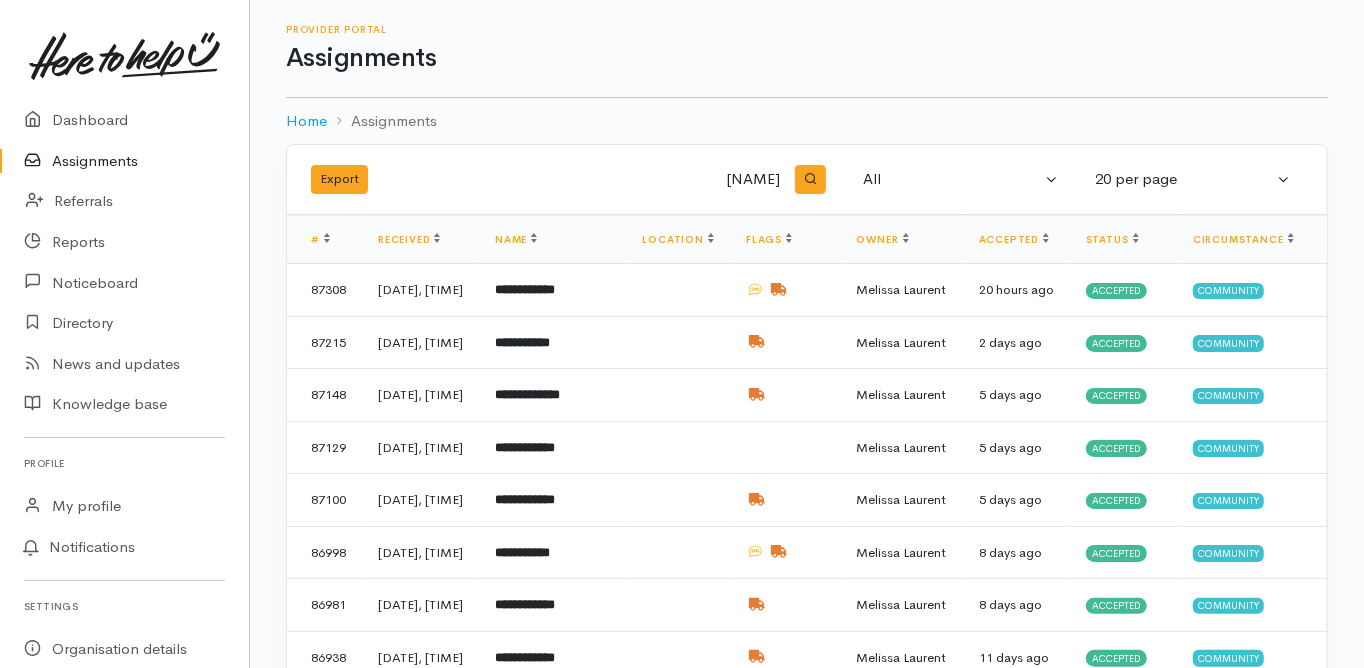 type on "chris" 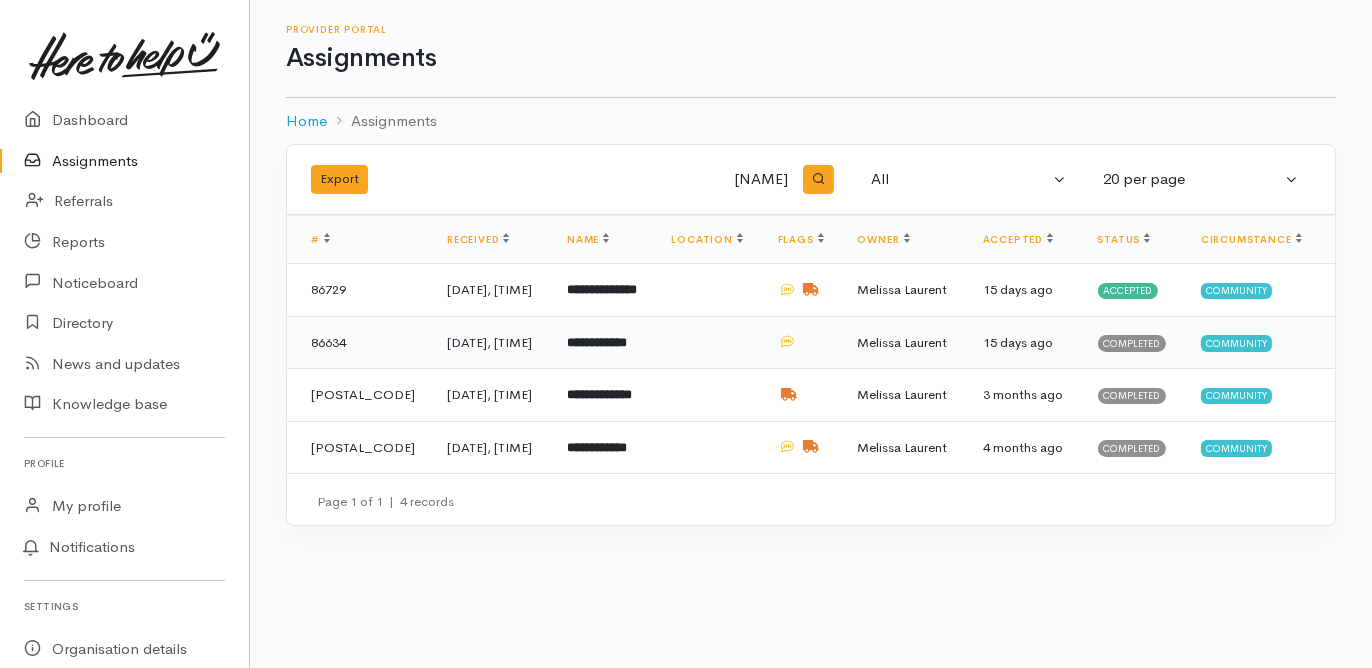 click on "**********" at bounding box center [597, 342] 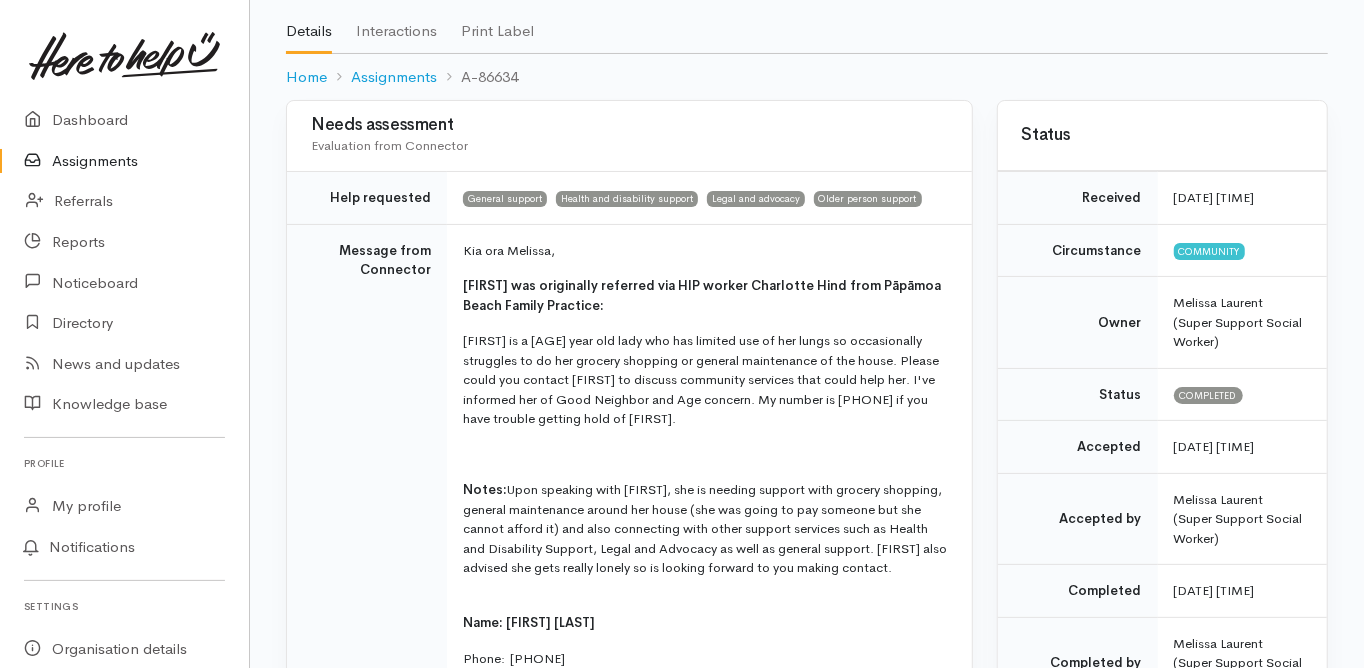 scroll, scrollTop: 0, scrollLeft: 0, axis: both 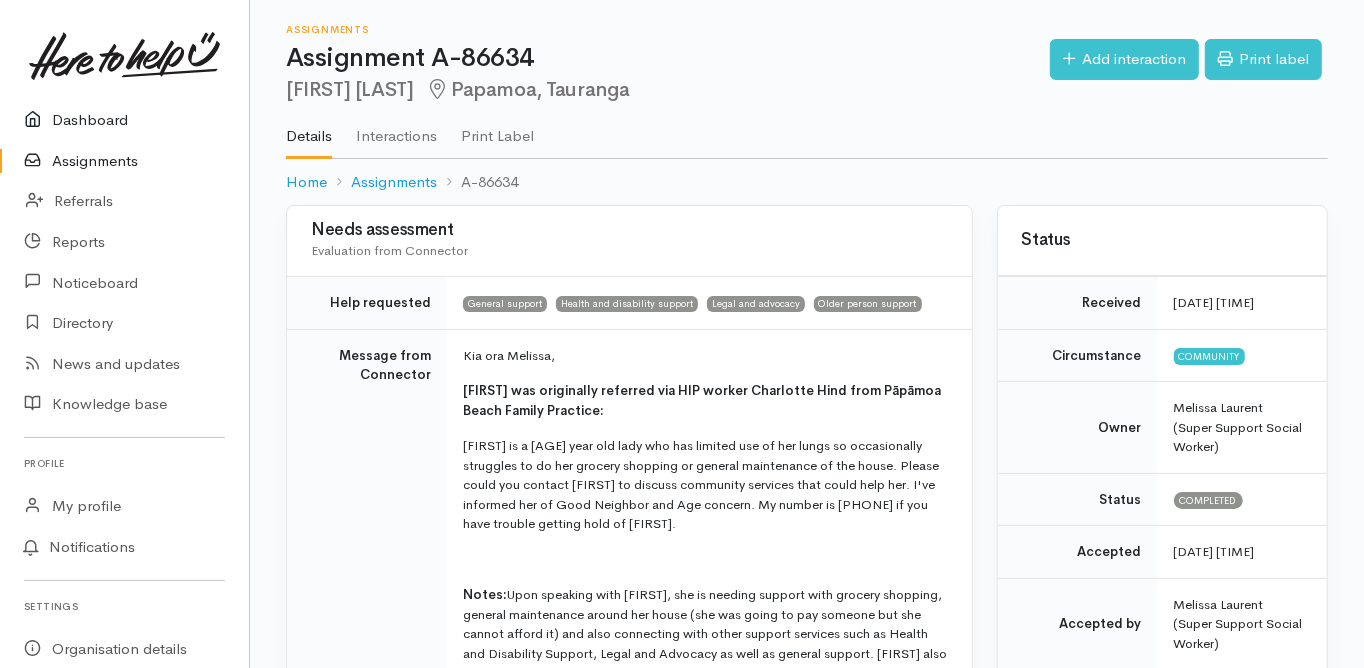 click on "Dashboard" at bounding box center (124, 120) 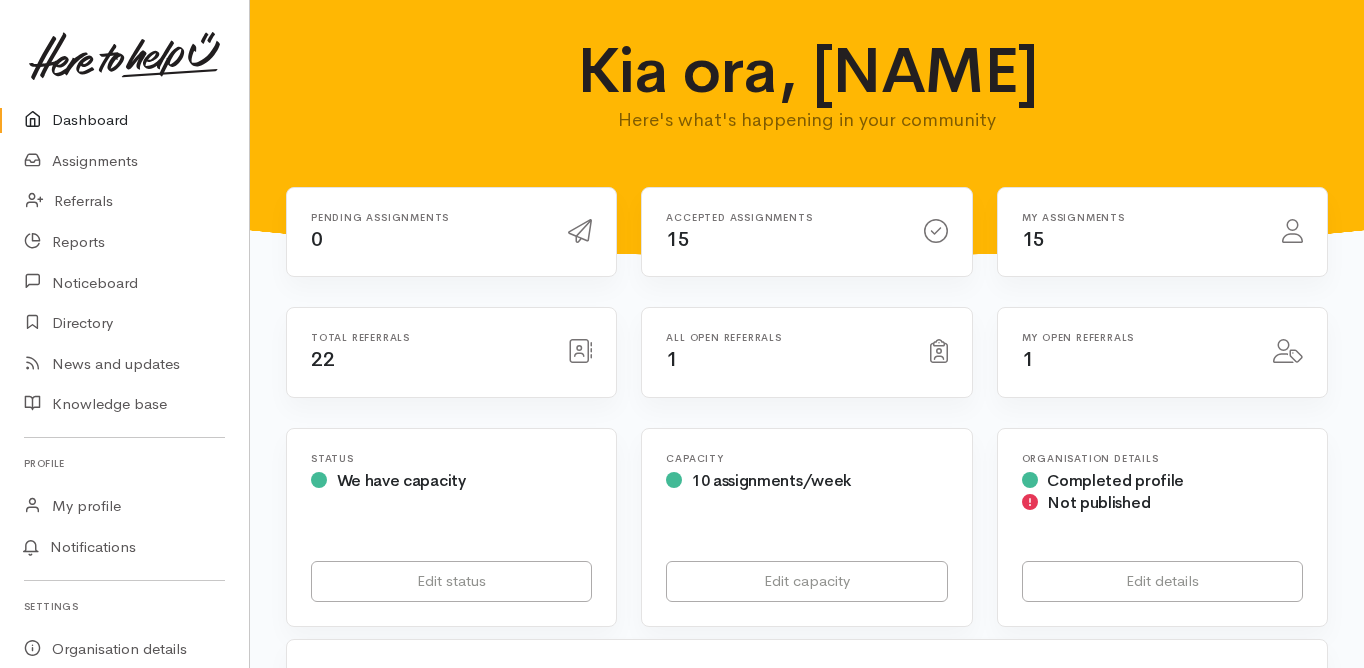 scroll, scrollTop: 0, scrollLeft: 0, axis: both 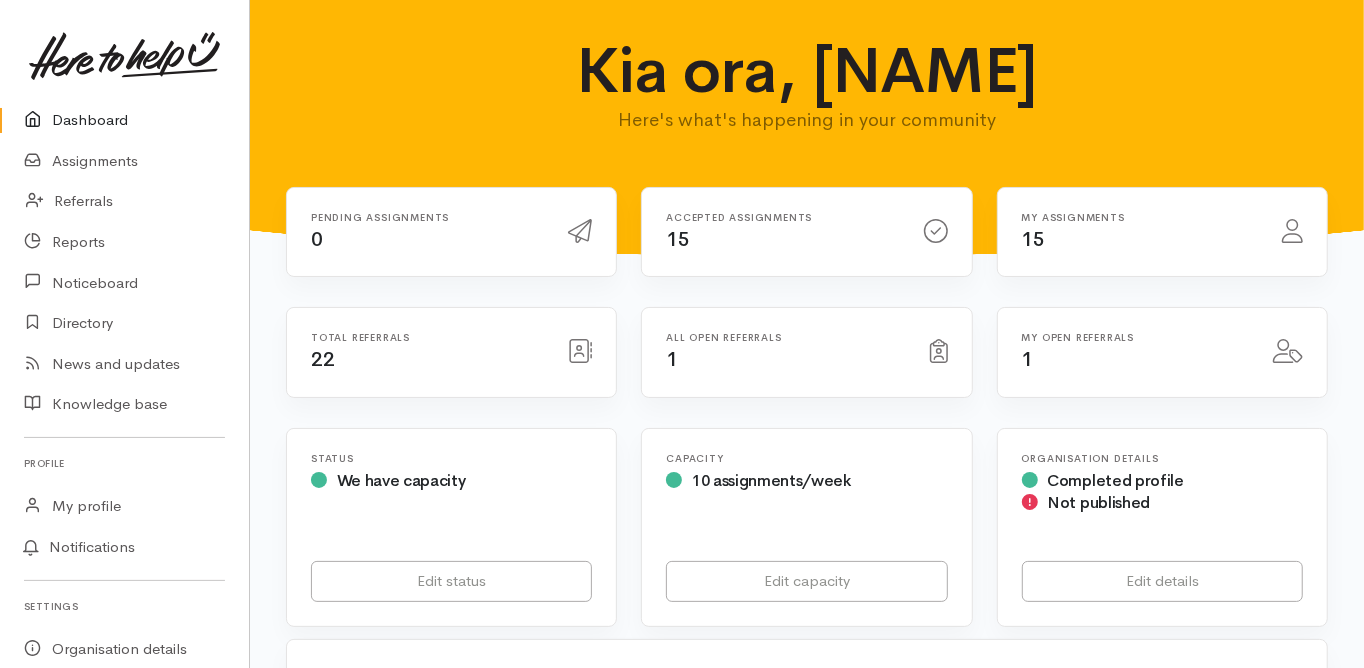 click on "Dashboard" at bounding box center [124, 120] 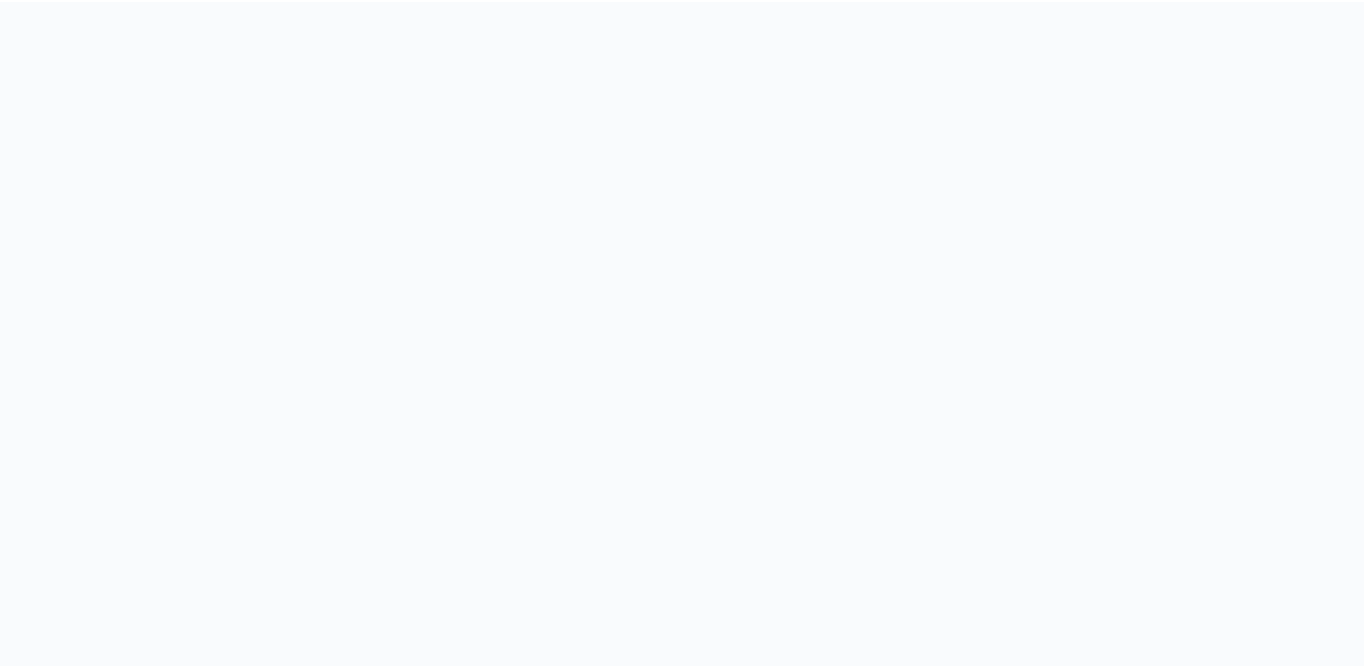 scroll, scrollTop: 0, scrollLeft: 0, axis: both 